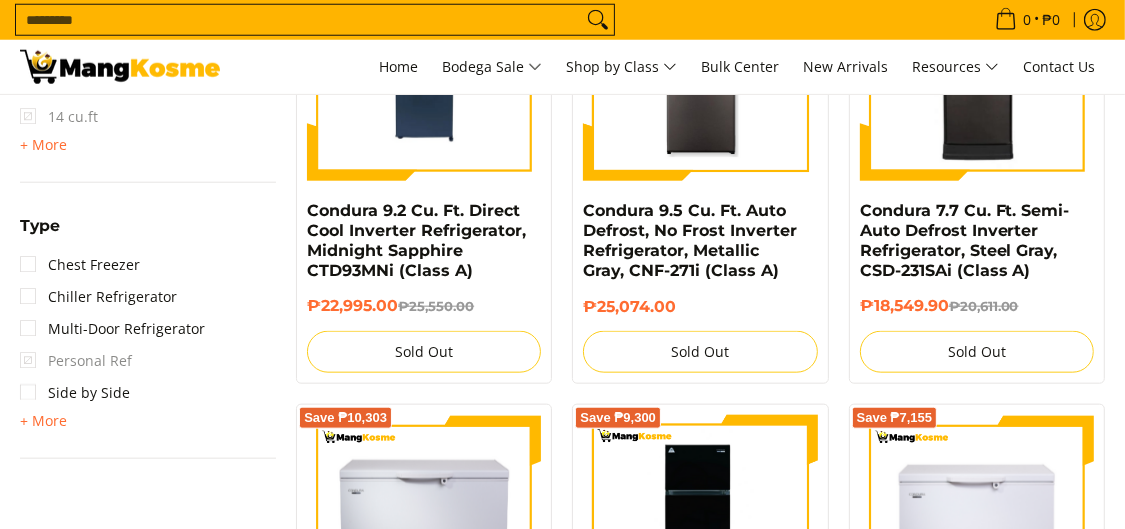 scroll, scrollTop: 1342, scrollLeft: 0, axis: vertical 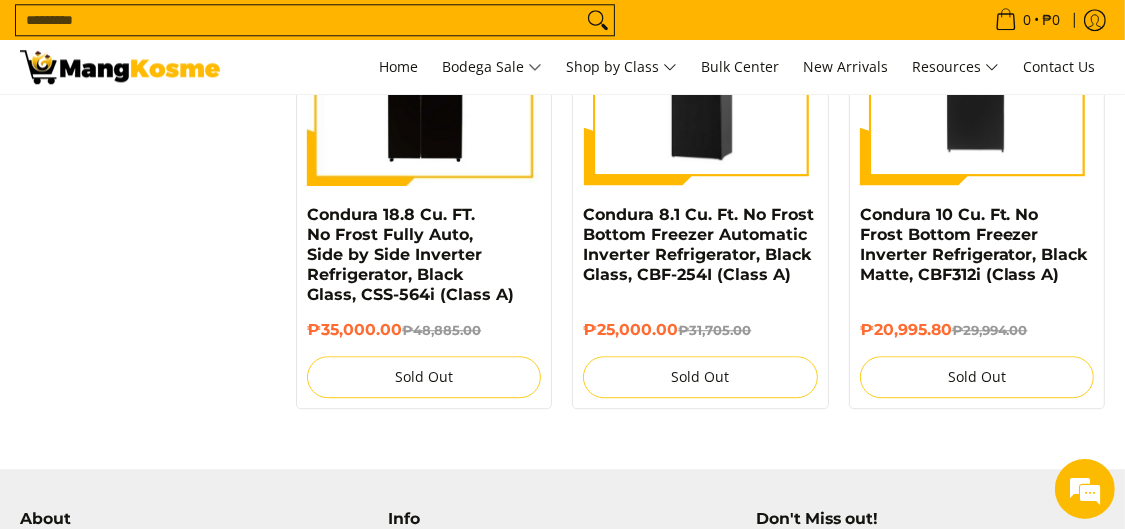 click at bounding box center (700, 68) 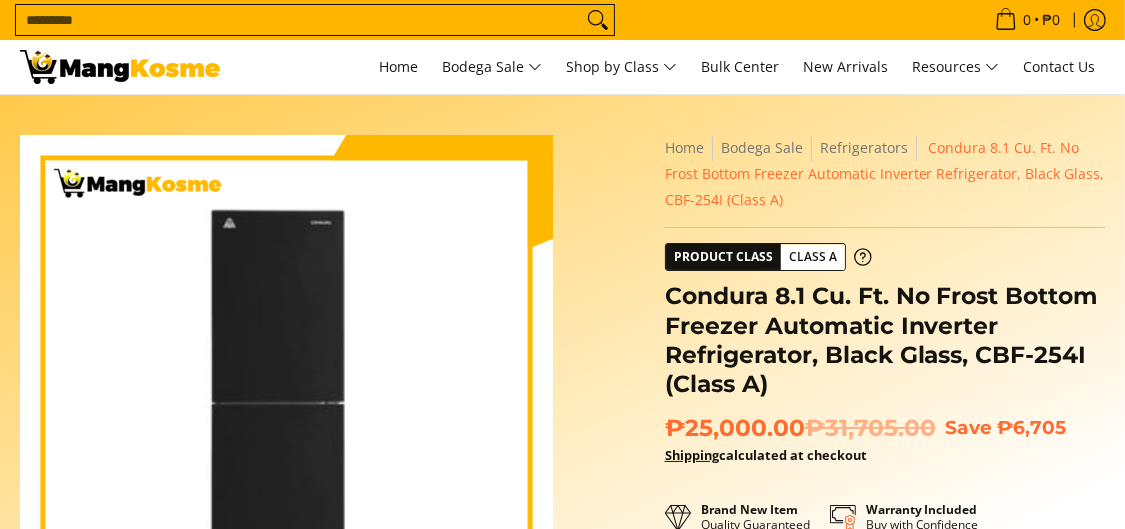 scroll, scrollTop: 199, scrollLeft: 0, axis: vertical 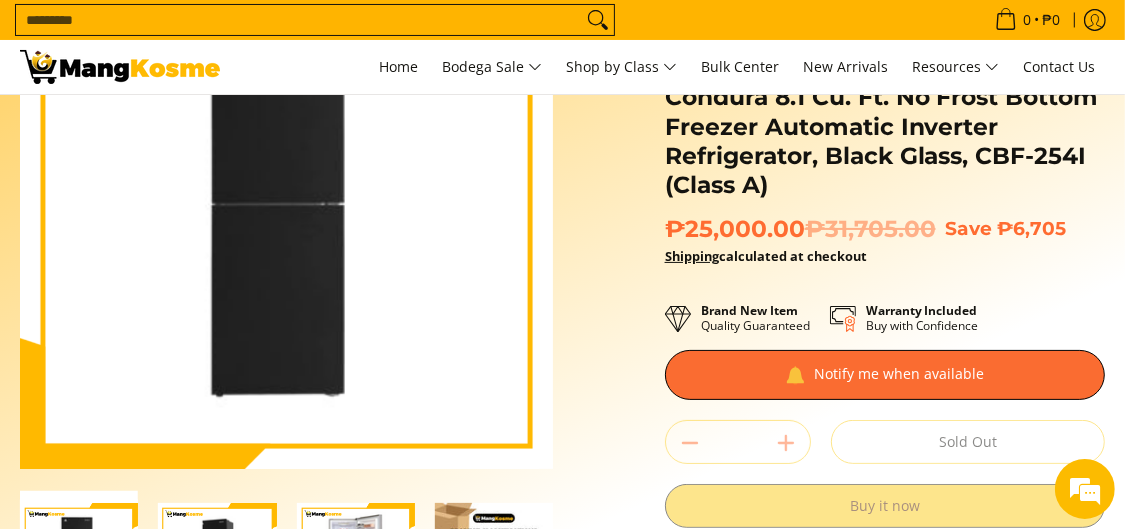 click at bounding box center (286, 202) 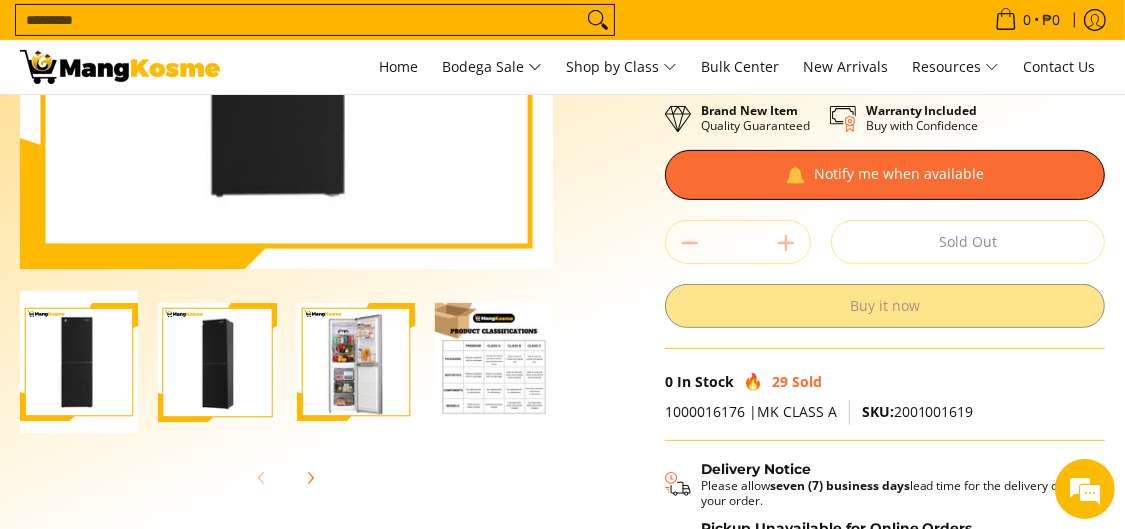 scroll, scrollTop: 300, scrollLeft: 0, axis: vertical 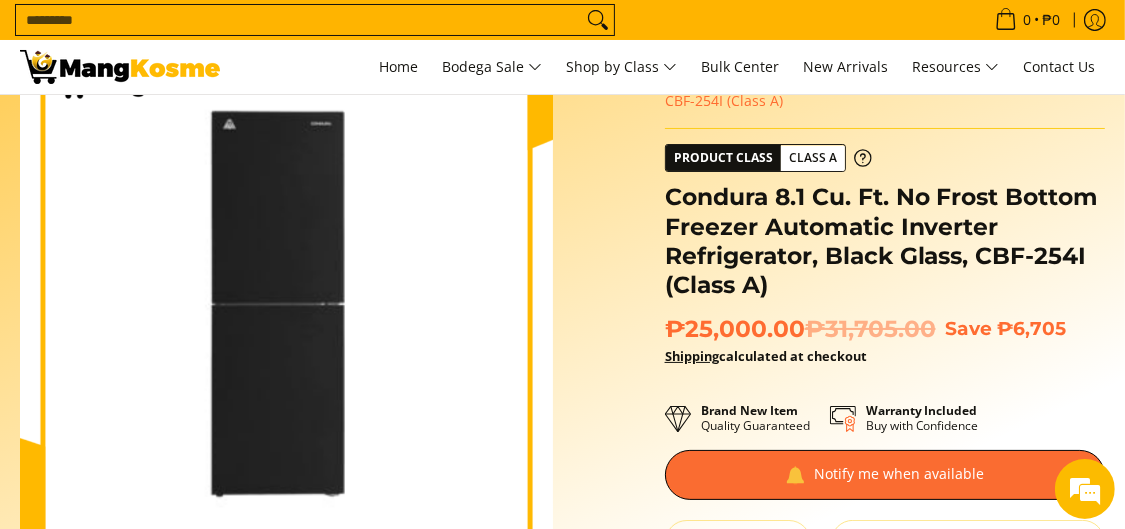 click at bounding box center [286, 302] 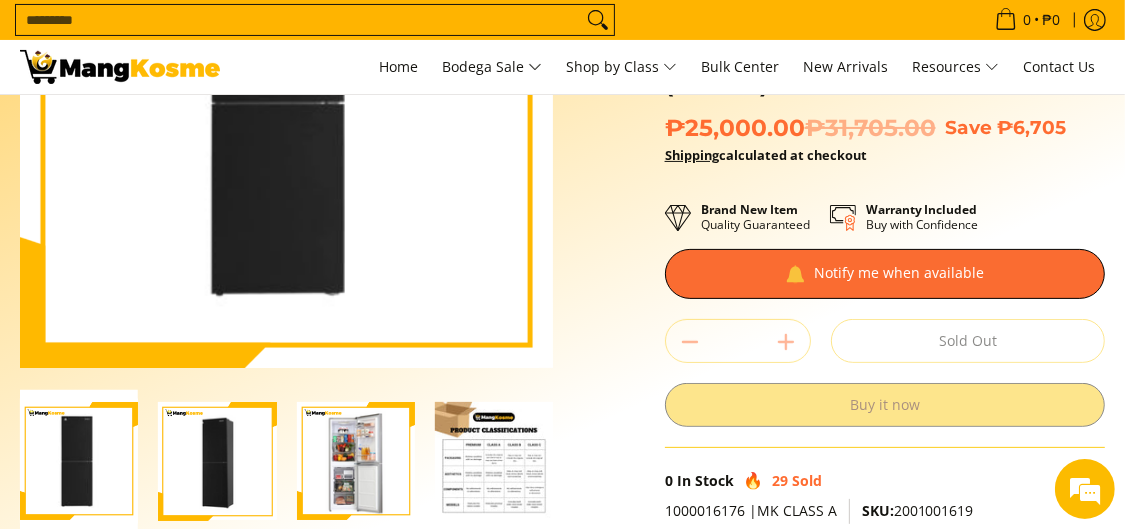 scroll, scrollTop: 399, scrollLeft: 0, axis: vertical 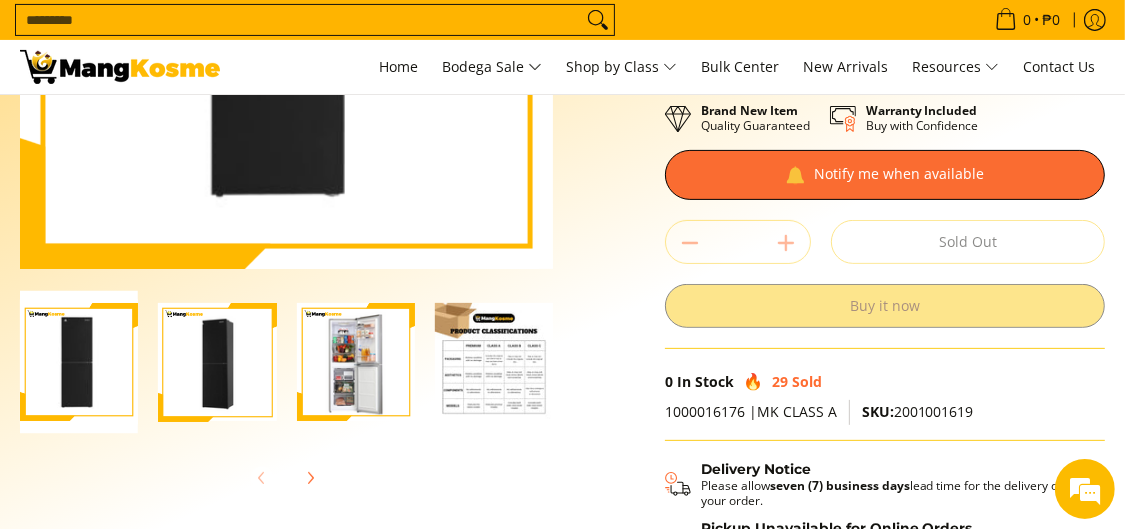 click at bounding box center [217, 362] 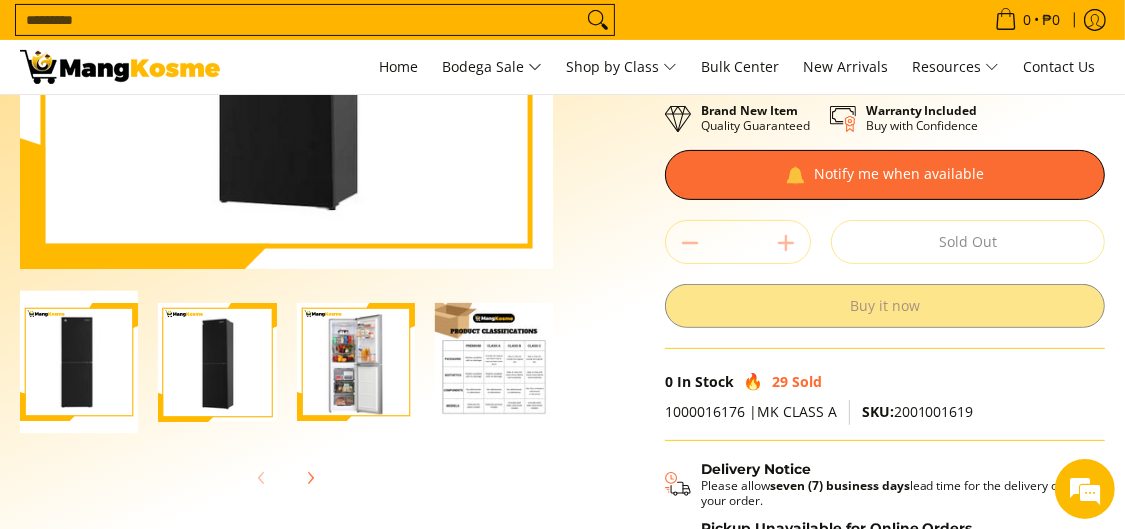 click at bounding box center [79, 361] 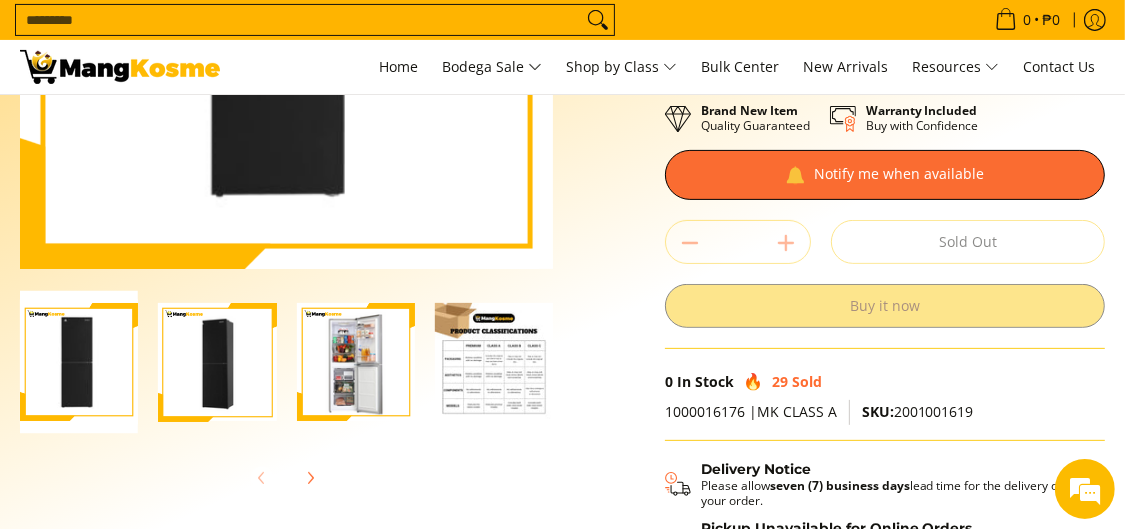 click at bounding box center (217, 362) 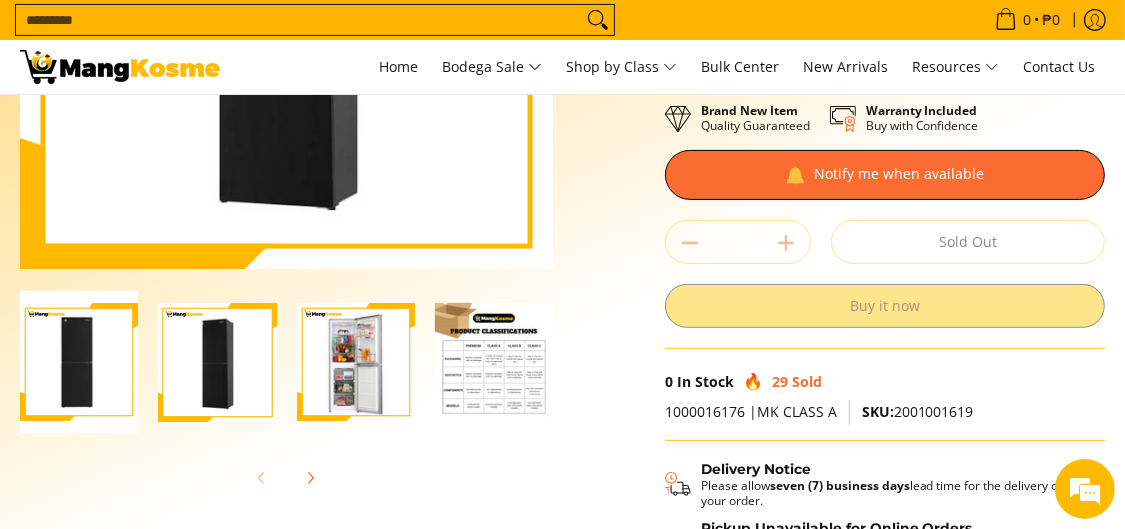 click at bounding box center (356, 362) 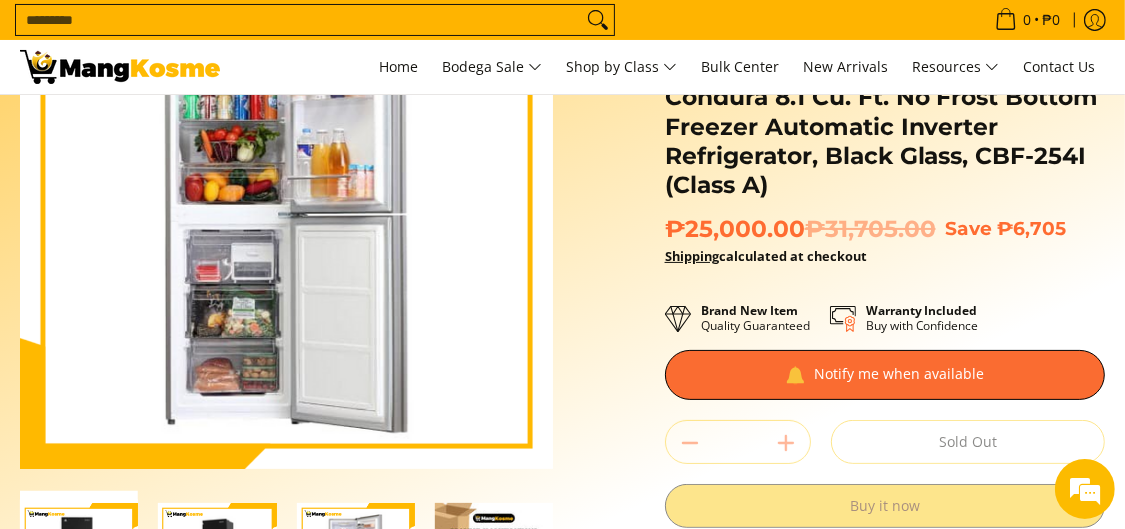 scroll, scrollTop: 300, scrollLeft: 0, axis: vertical 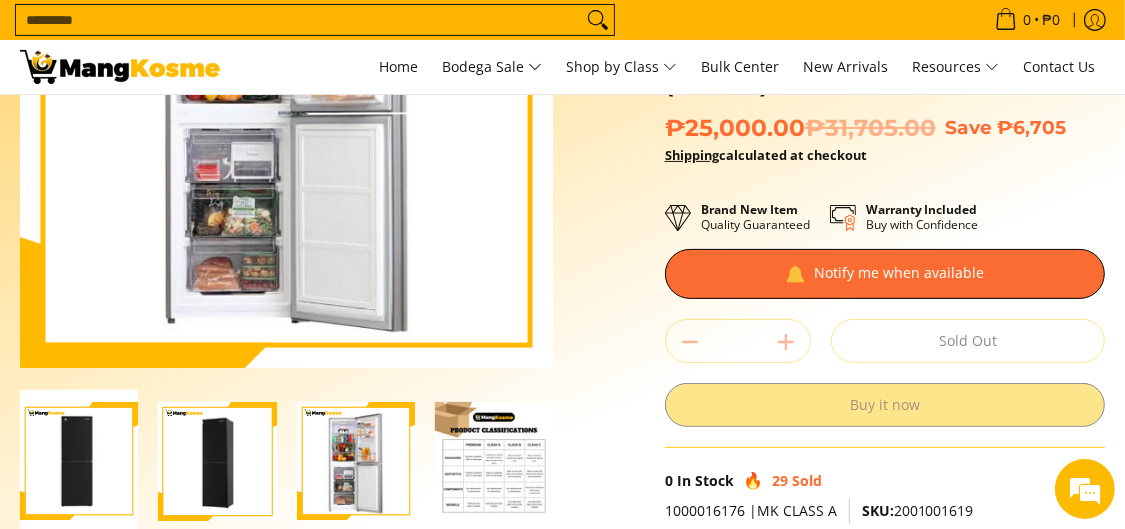 click at bounding box center [286, 101] 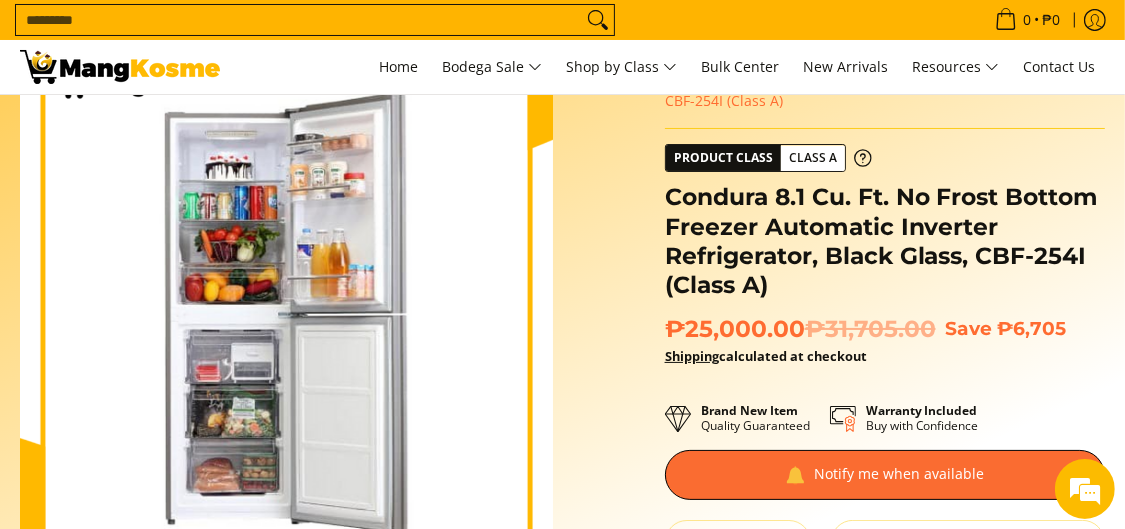 click at bounding box center (286, 302) 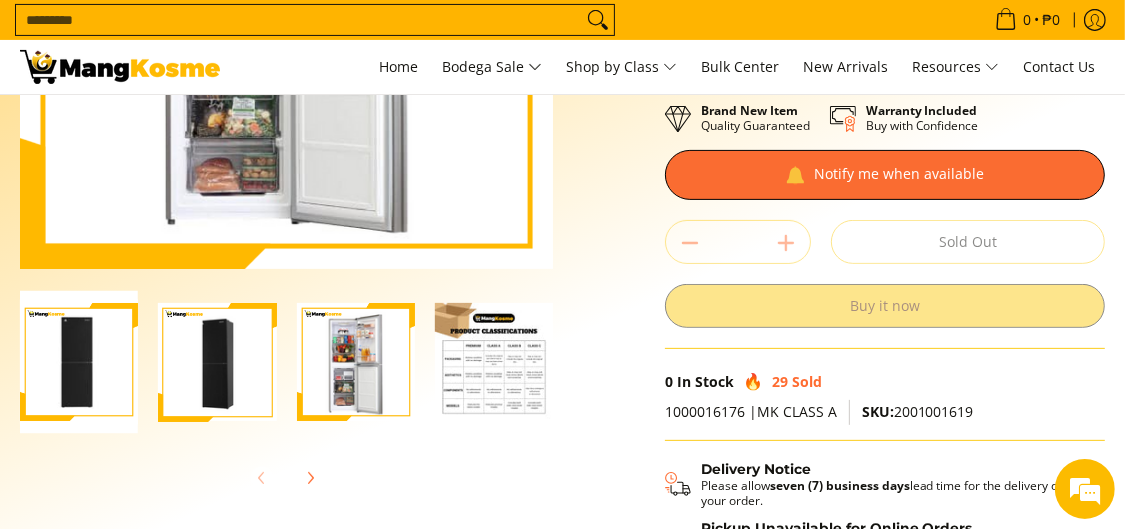 scroll, scrollTop: 499, scrollLeft: 0, axis: vertical 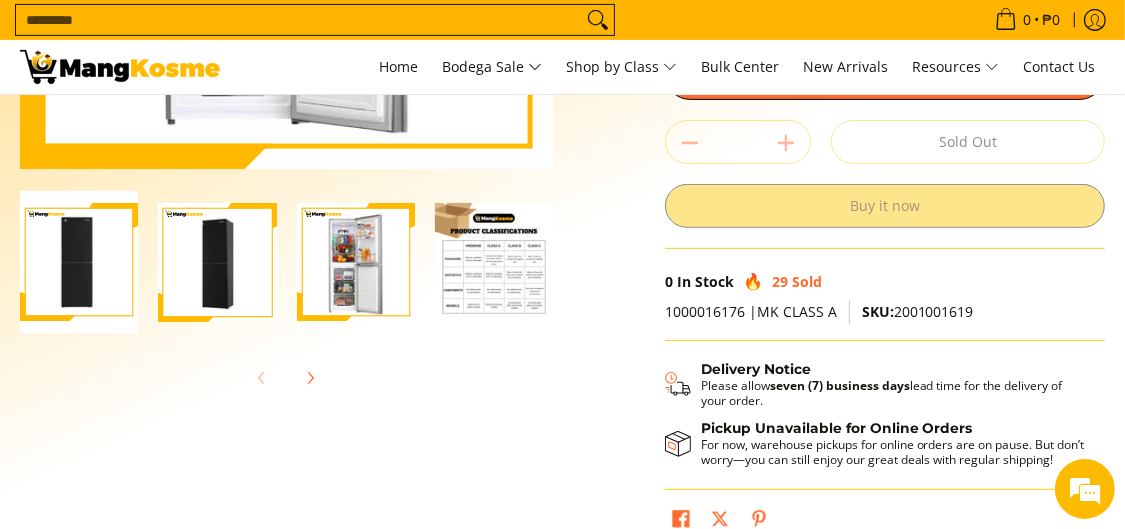 click at bounding box center [494, 262] 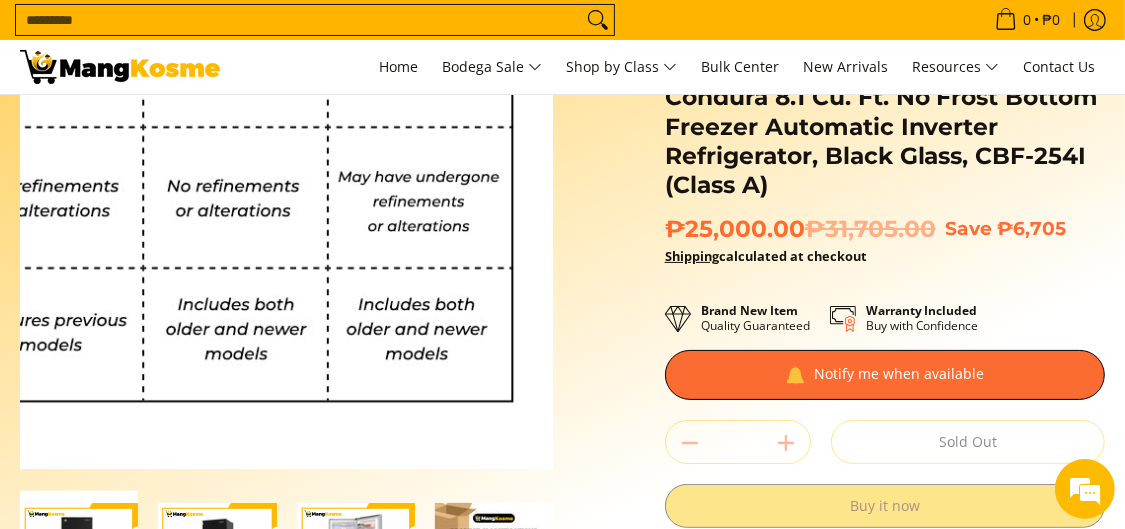 scroll, scrollTop: 0, scrollLeft: 0, axis: both 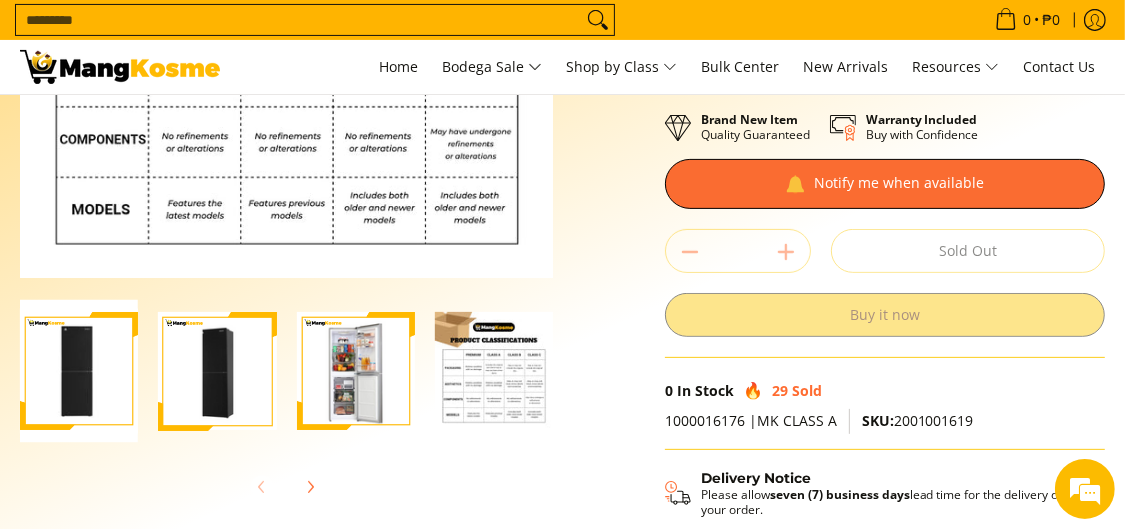 click at bounding box center (217, 371) 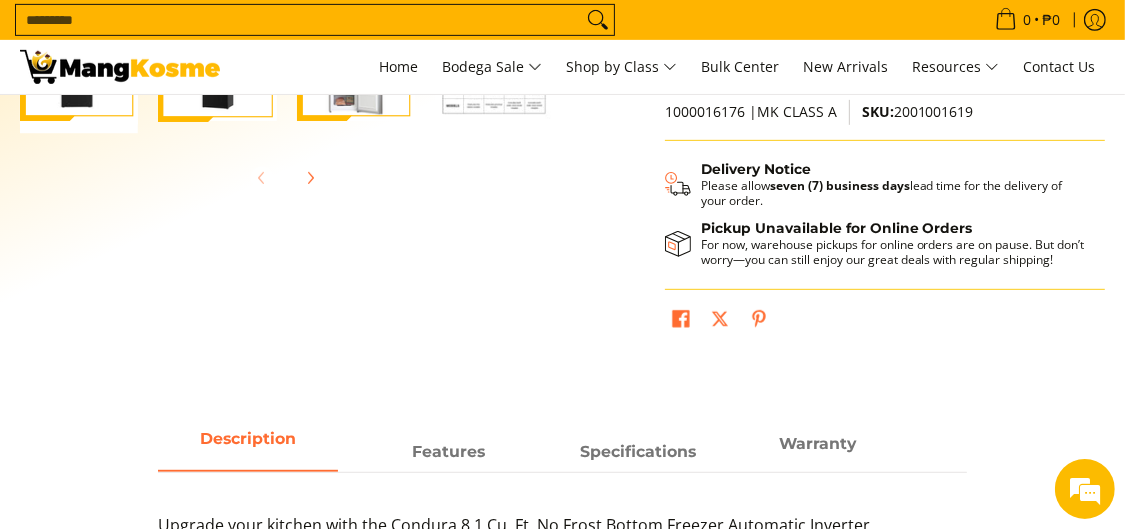scroll, scrollTop: 600, scrollLeft: 0, axis: vertical 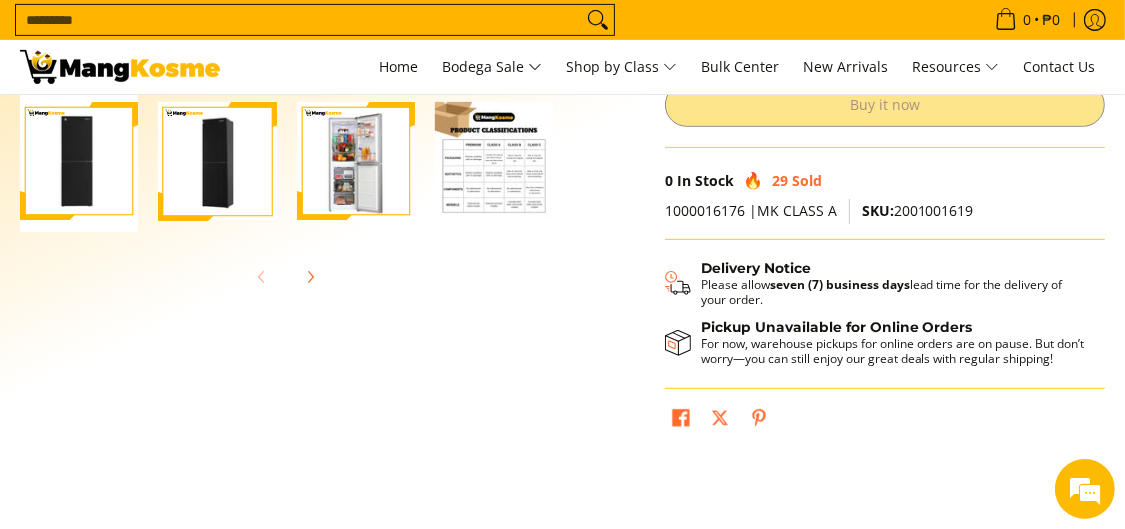 click at bounding box center [494, 161] 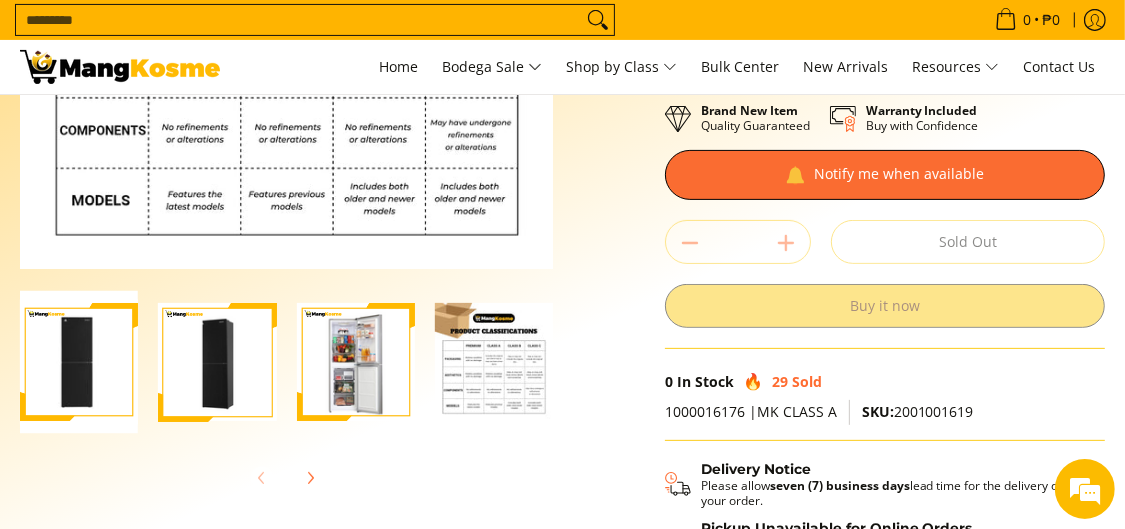 scroll, scrollTop: 300, scrollLeft: 0, axis: vertical 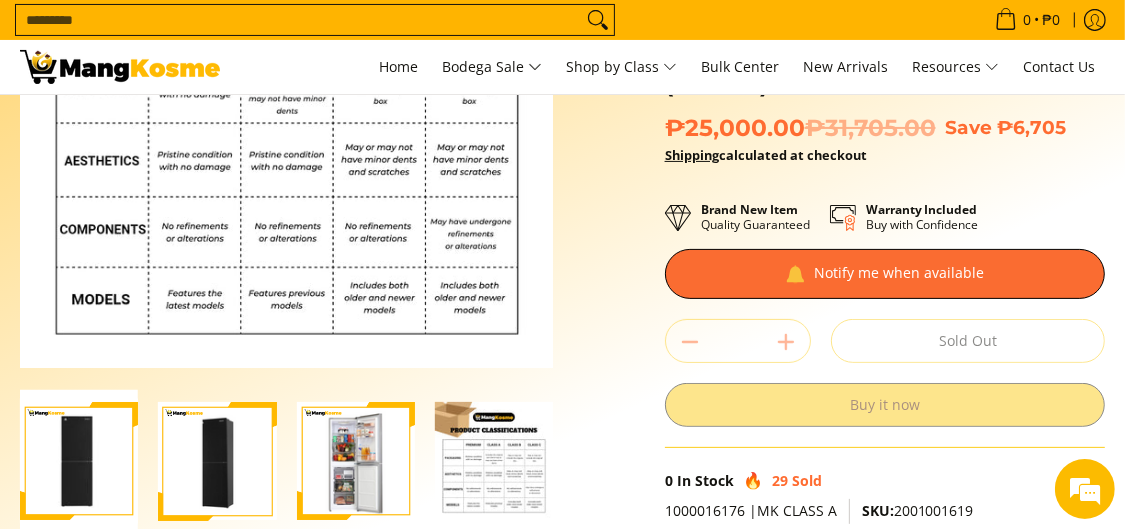 click on "Quantity
*
.
Sold Out" at bounding box center (885, 341) 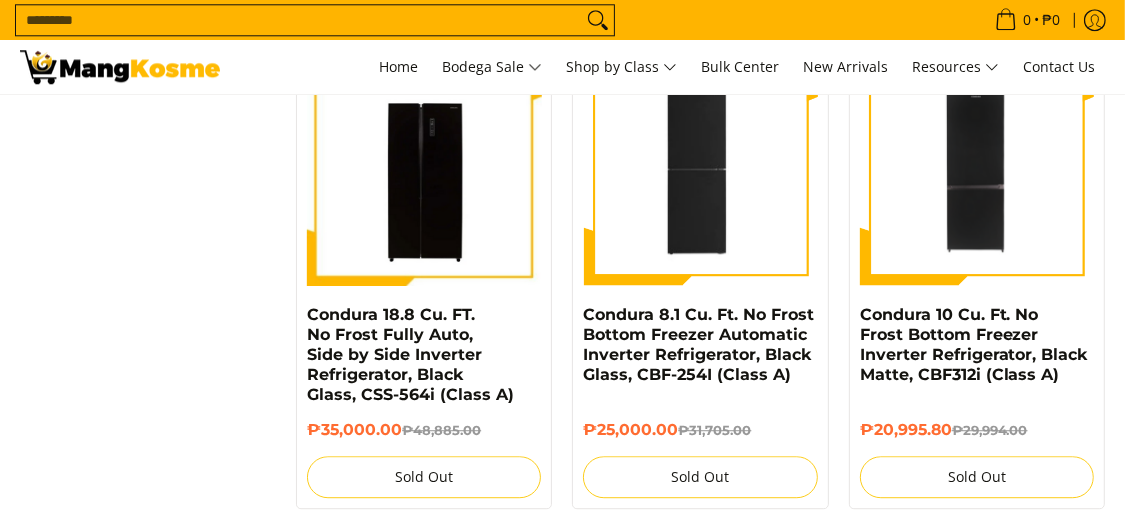 scroll, scrollTop: 3742, scrollLeft: 0, axis: vertical 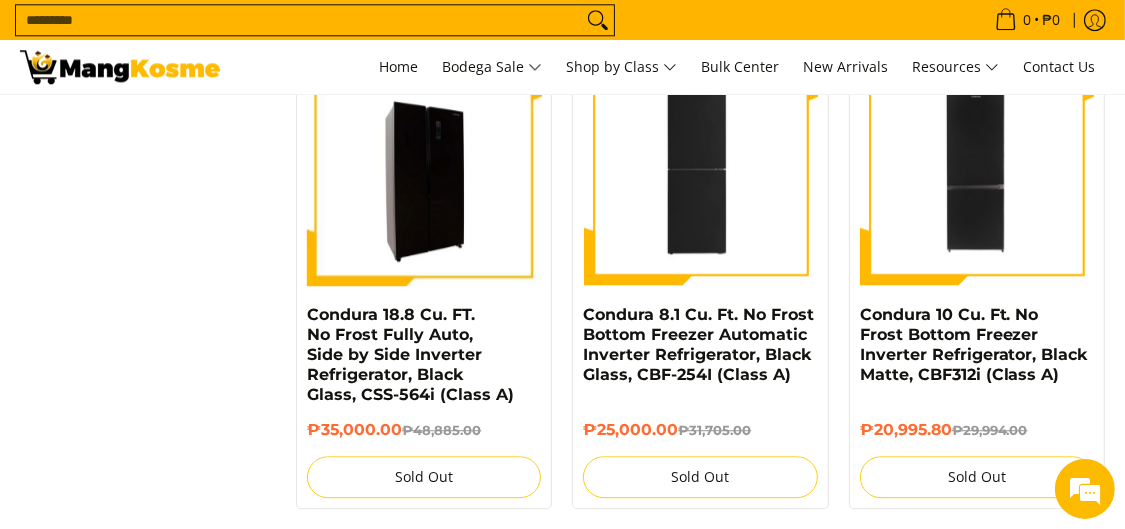 click at bounding box center [424, 168] 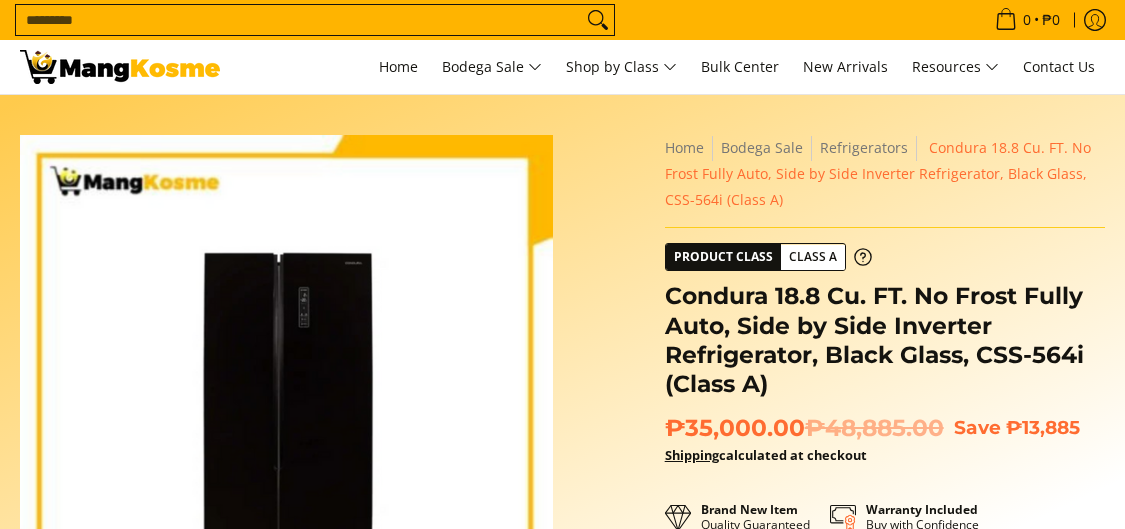 scroll, scrollTop: 499, scrollLeft: 0, axis: vertical 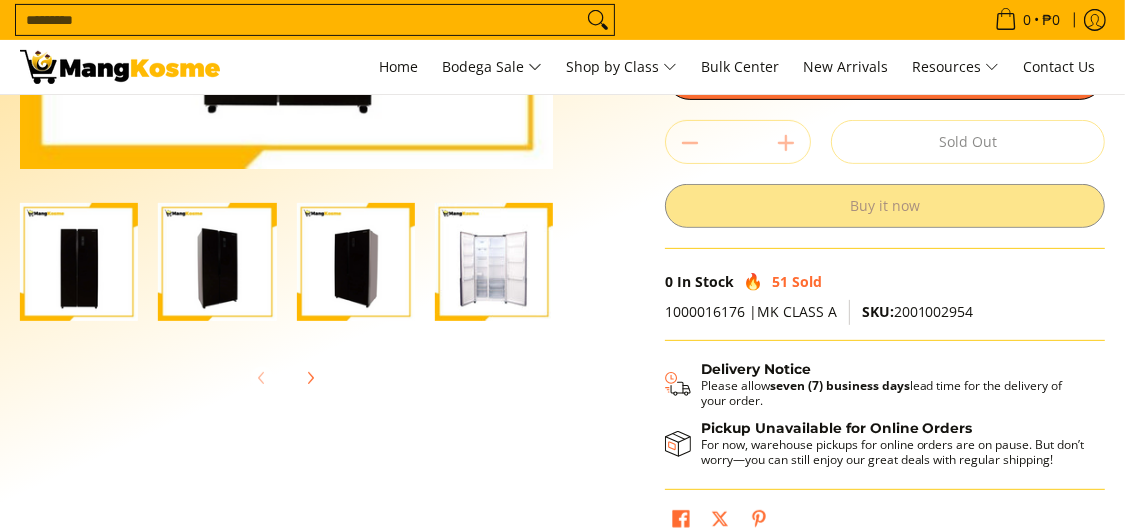 click at bounding box center (79, 262) 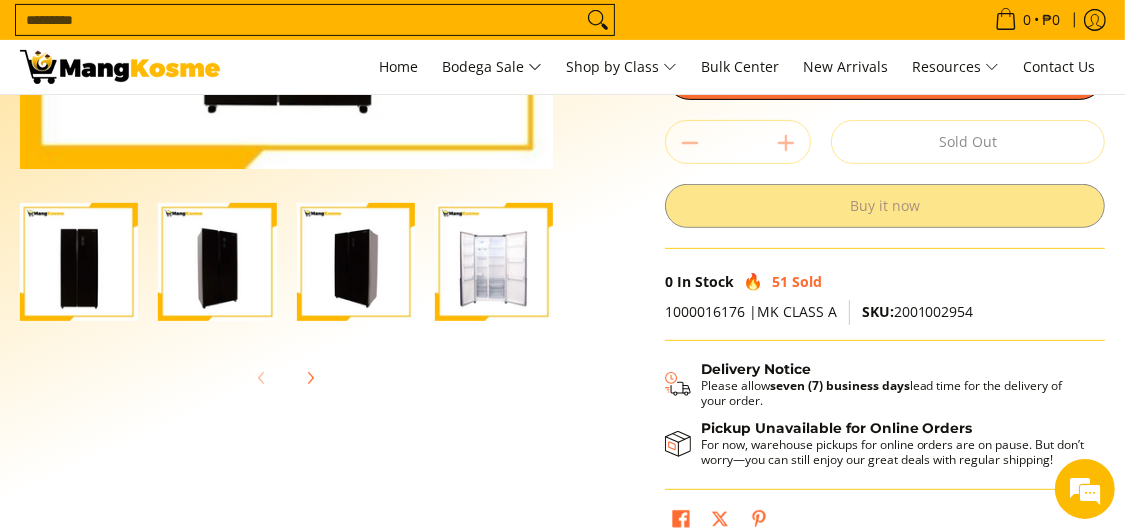 click at bounding box center (217, 262) 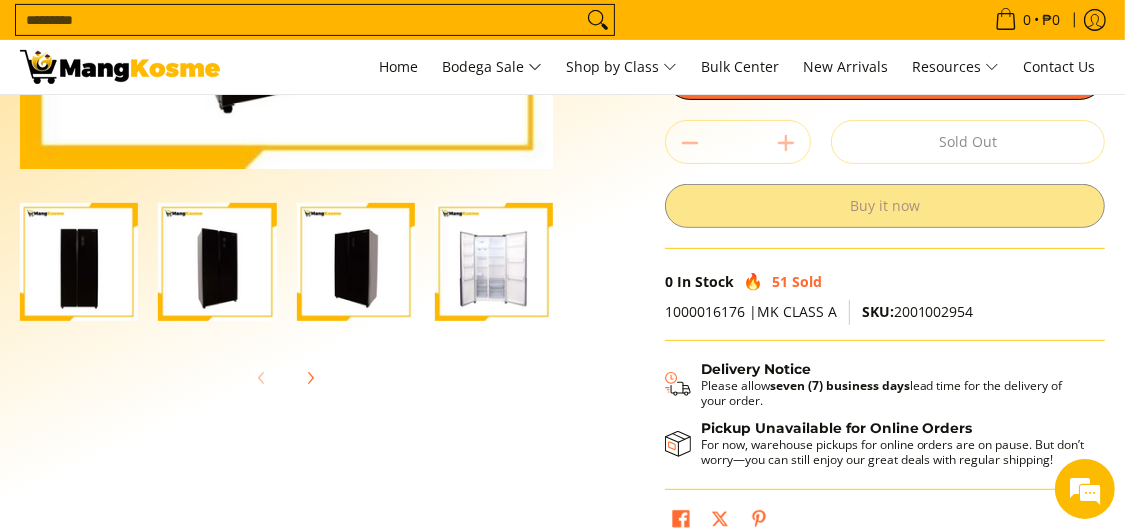 click at bounding box center (356, 262) 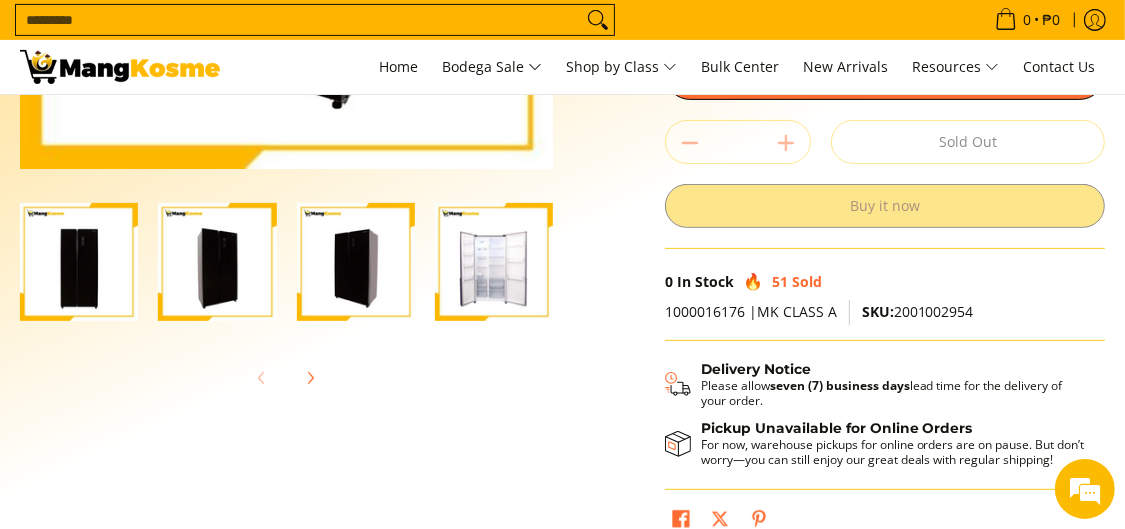 scroll, scrollTop: 399, scrollLeft: 0, axis: vertical 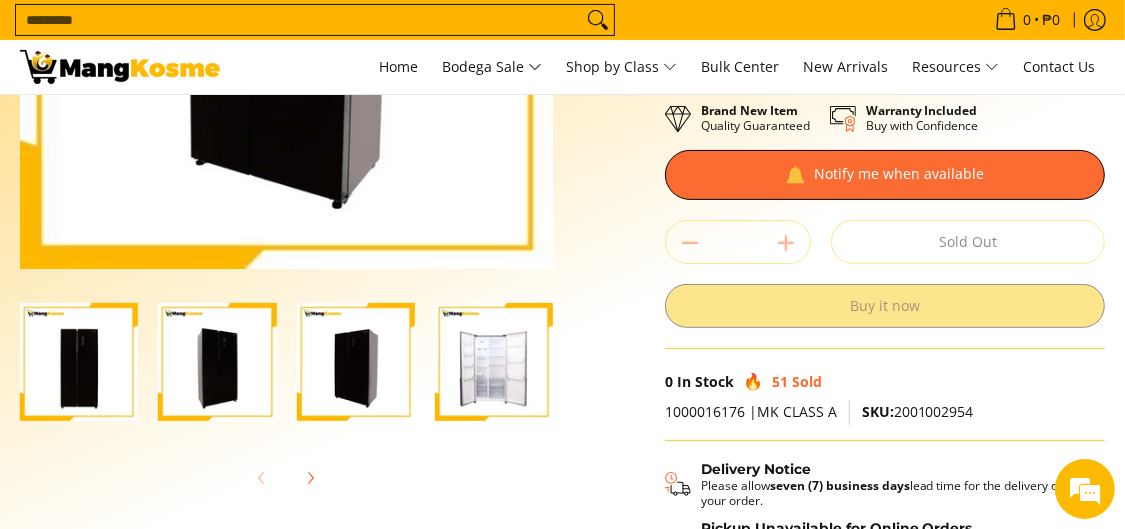 click at bounding box center [494, 362] 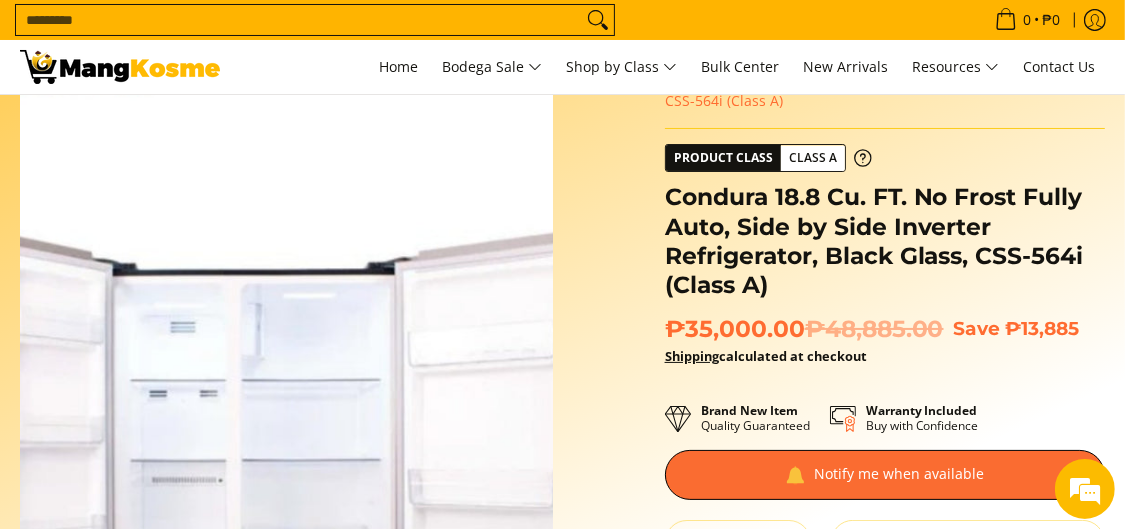 scroll, scrollTop: 199, scrollLeft: 0, axis: vertical 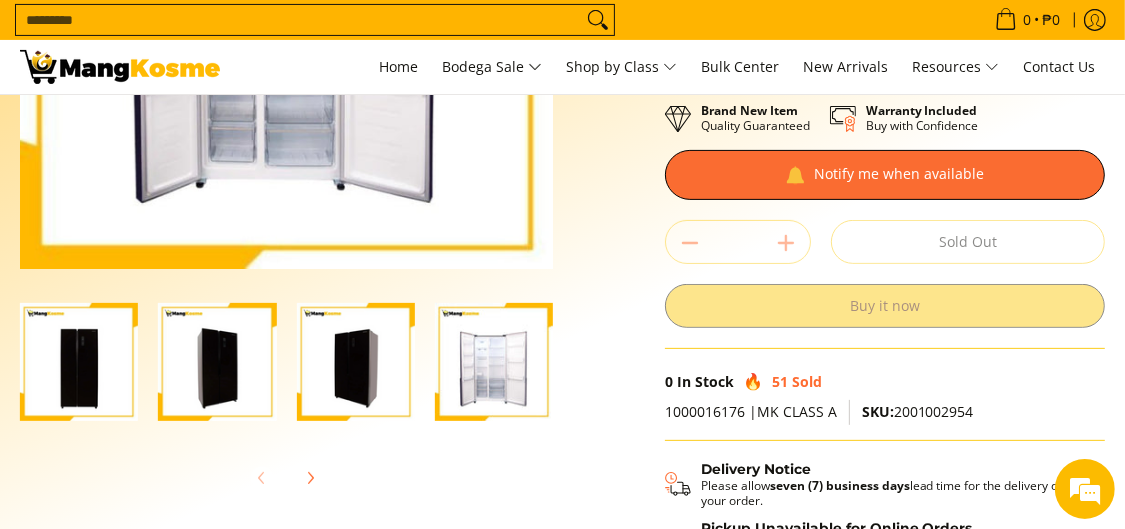 click at bounding box center (356, 362) 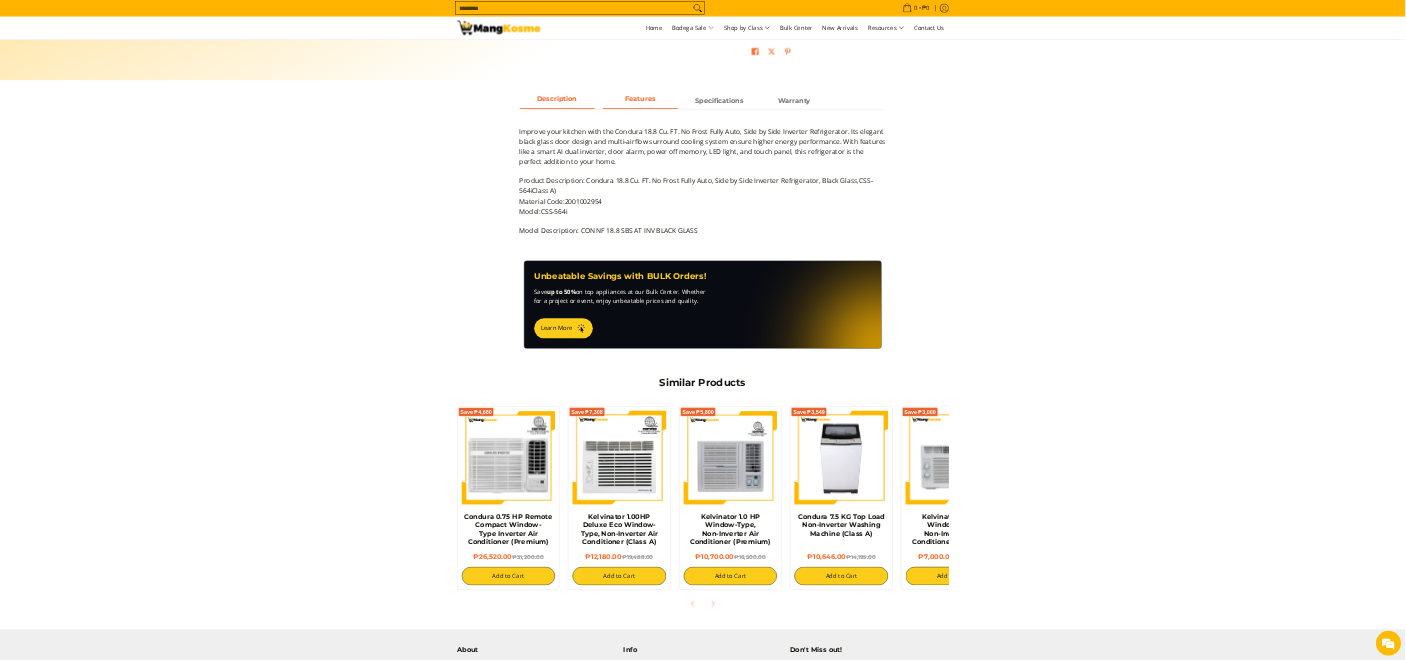 scroll, scrollTop: 0, scrollLeft: 0, axis: both 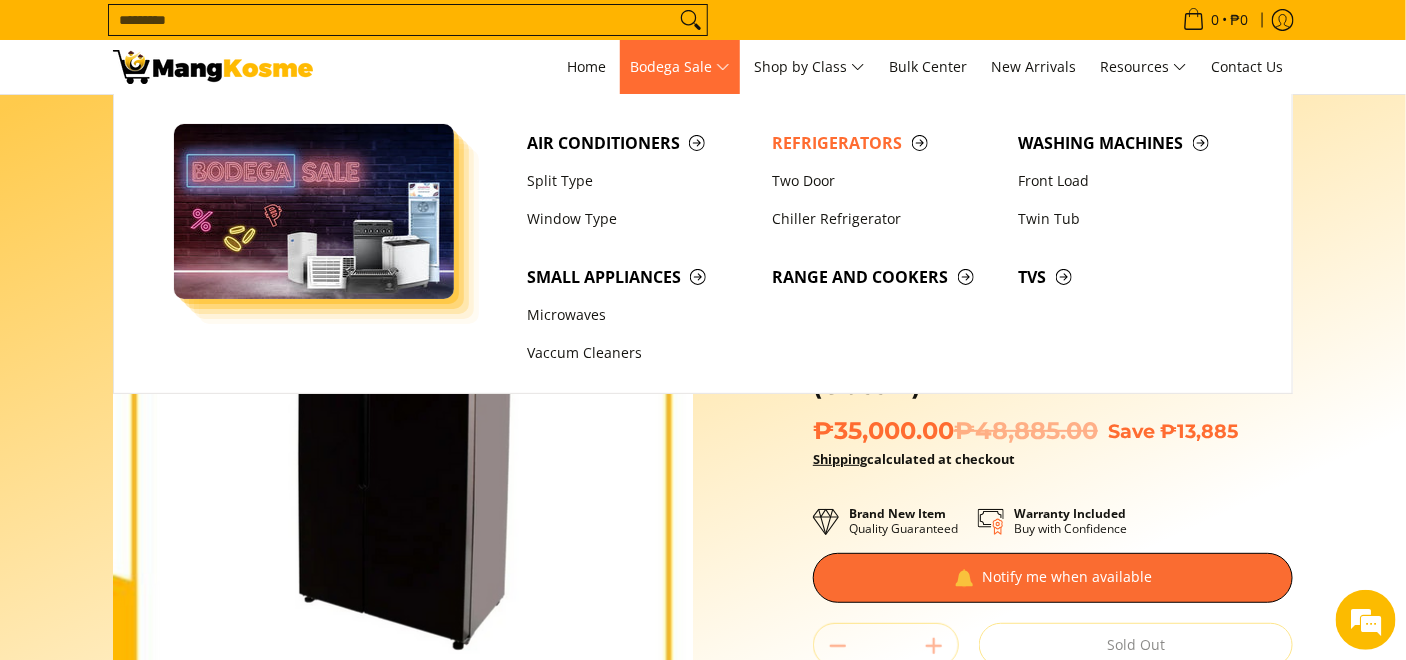 click on "Bodega Sale" at bounding box center (680, 67) 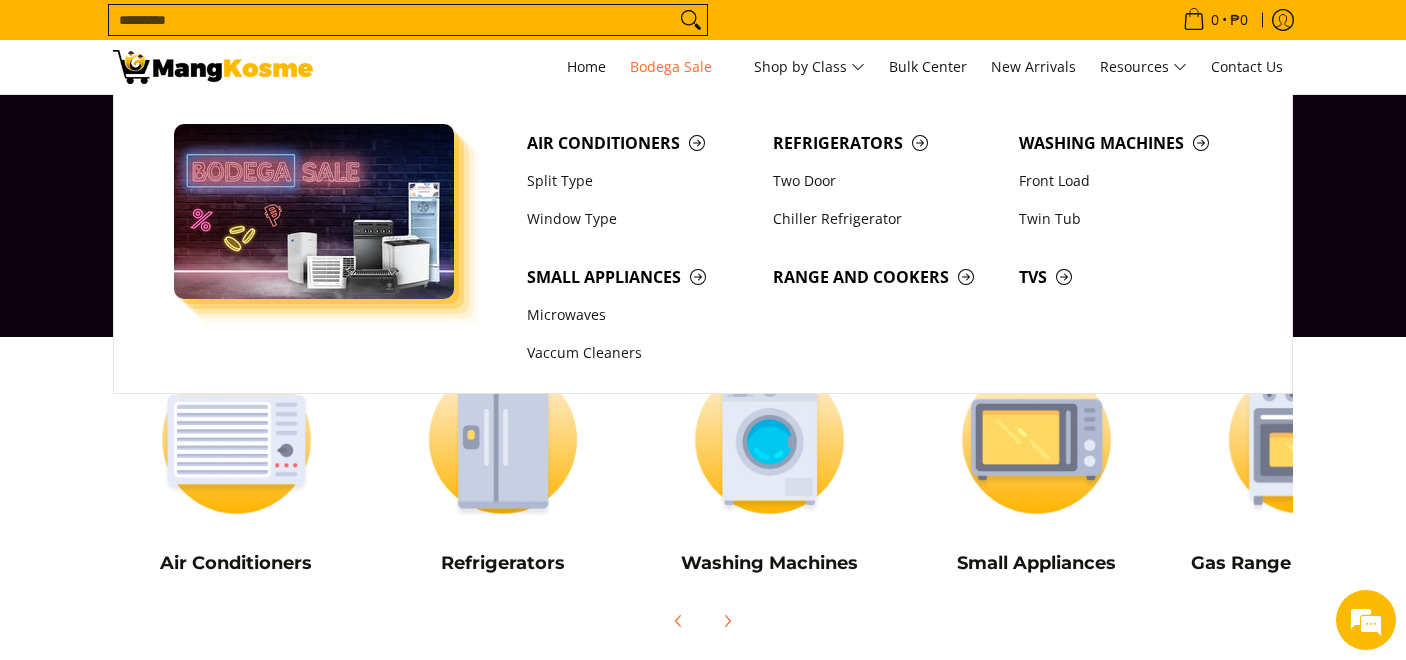 scroll, scrollTop: 0, scrollLeft: 0, axis: both 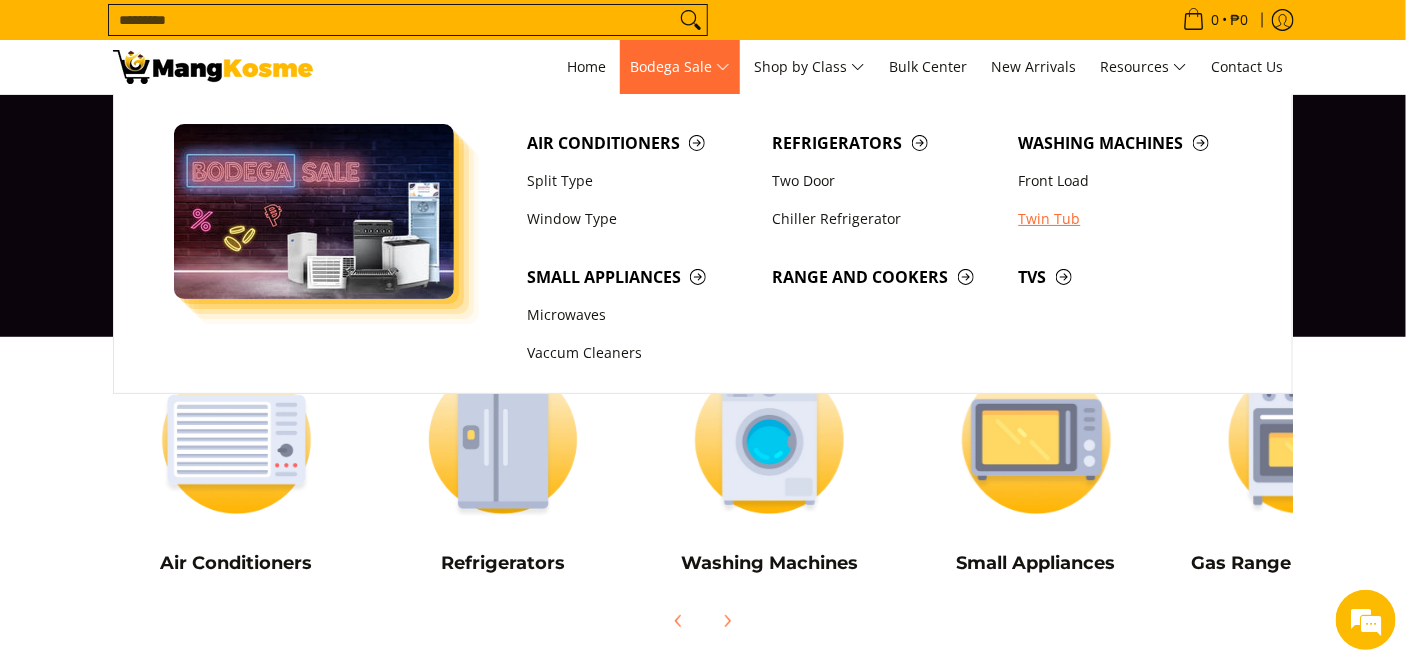 click on "Twin Tub" at bounding box center (1132, 219) 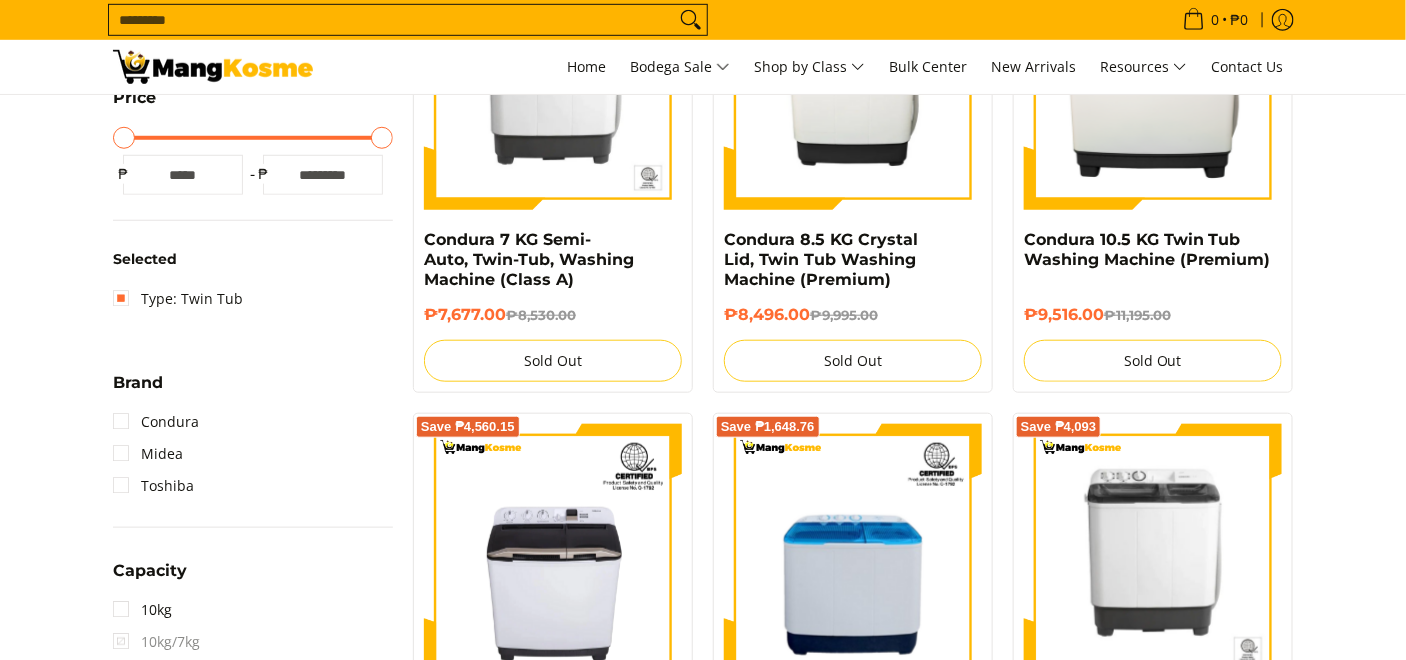 scroll, scrollTop: 0, scrollLeft: 0, axis: both 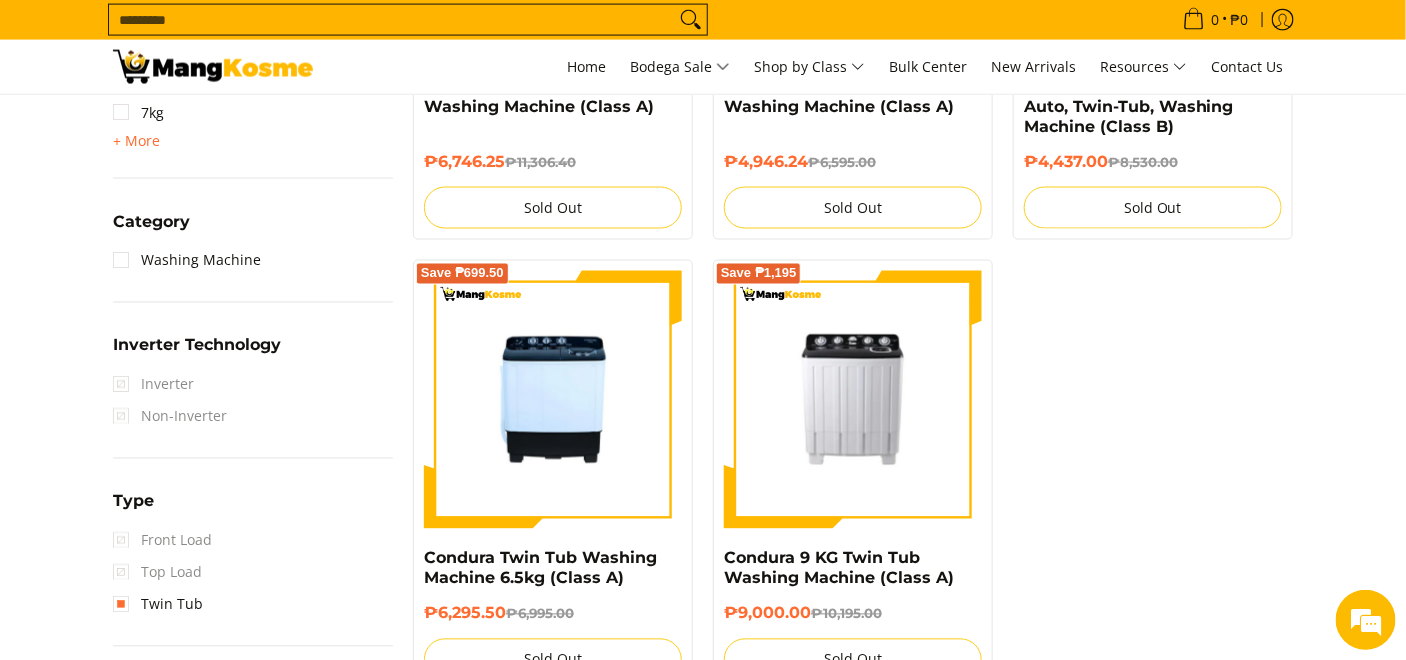 click on "Inverter" at bounding box center [153, 385] 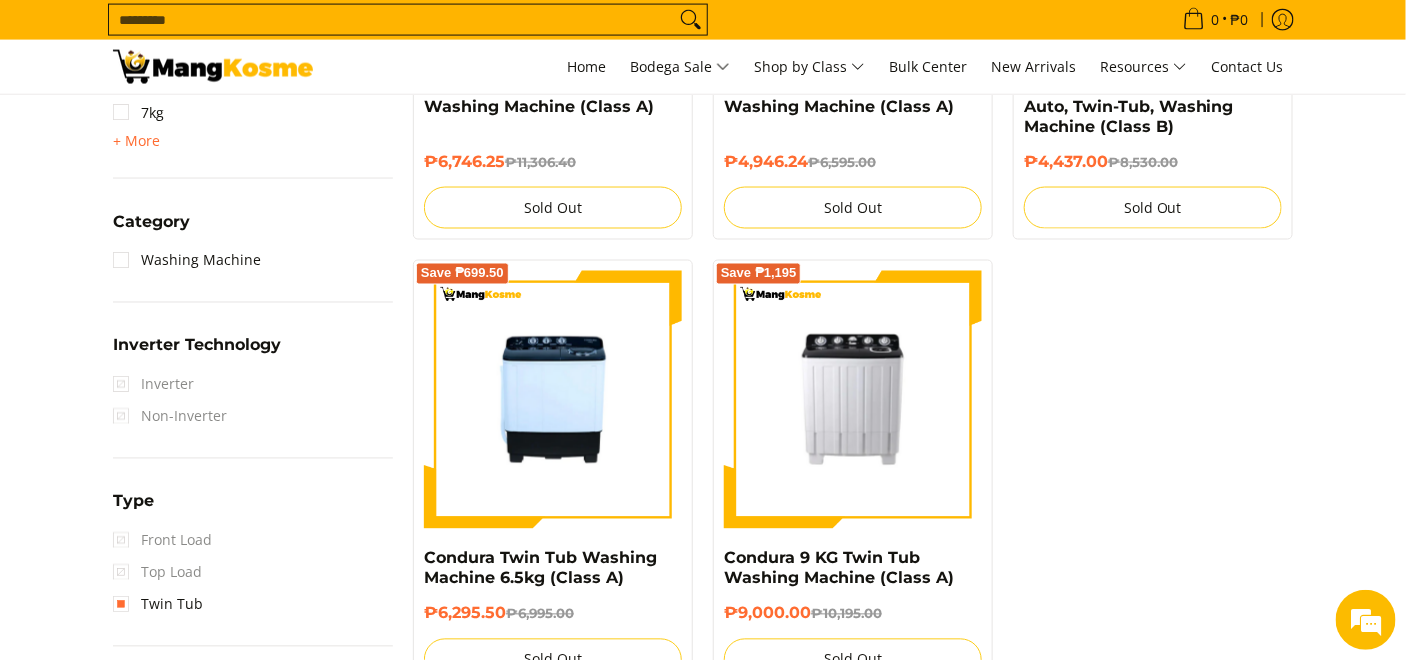 scroll, scrollTop: 0, scrollLeft: 0, axis: both 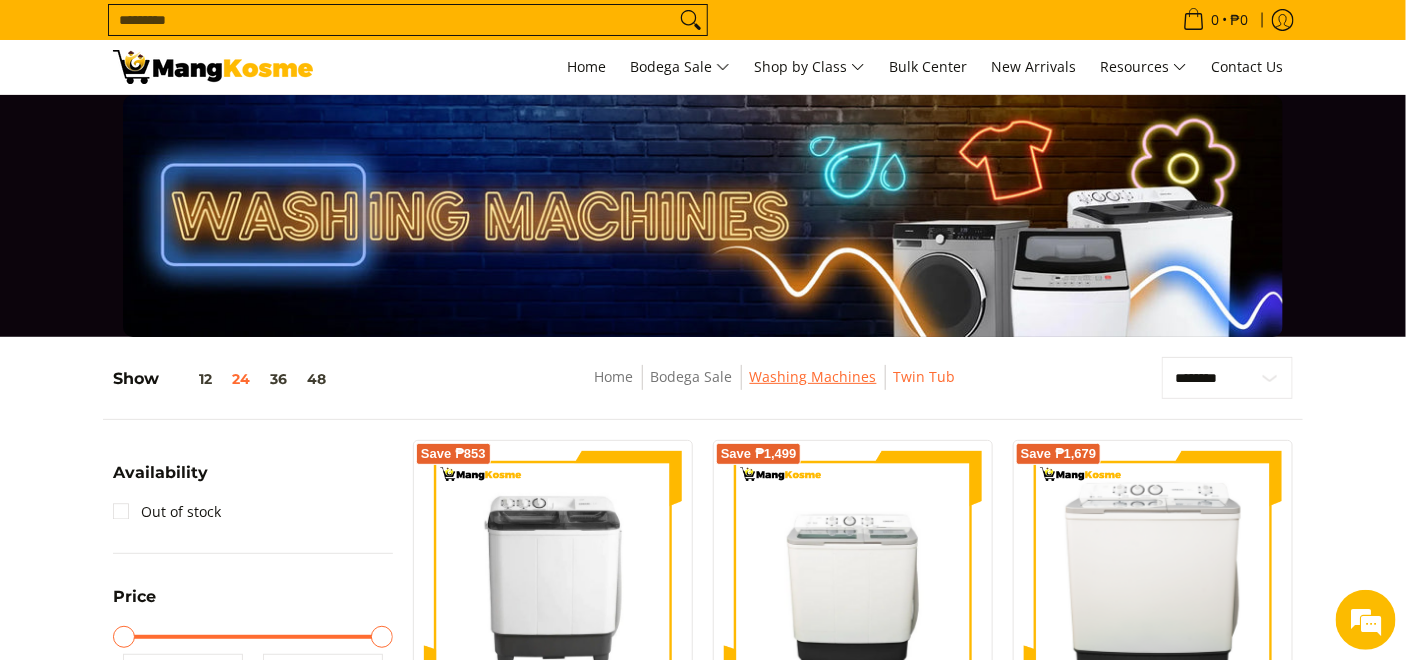 click on "Washing Machines" at bounding box center (813, 376) 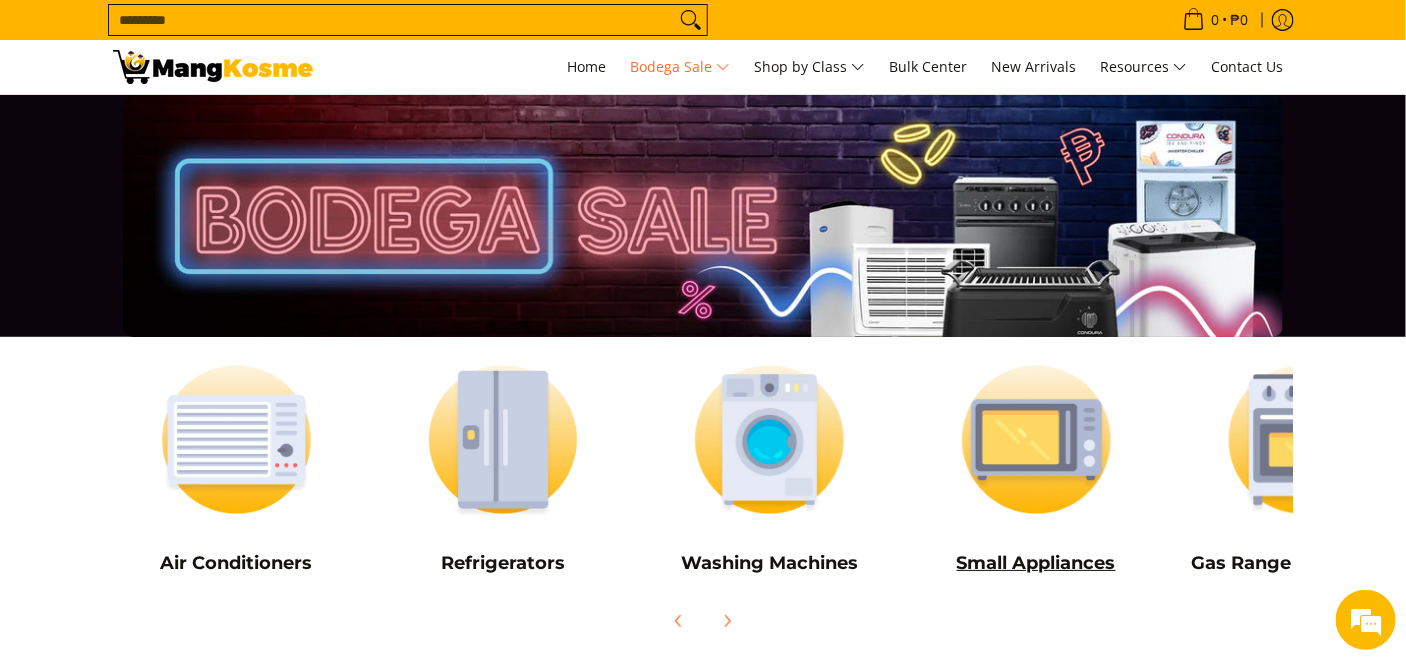scroll, scrollTop: 124, scrollLeft: 0, axis: vertical 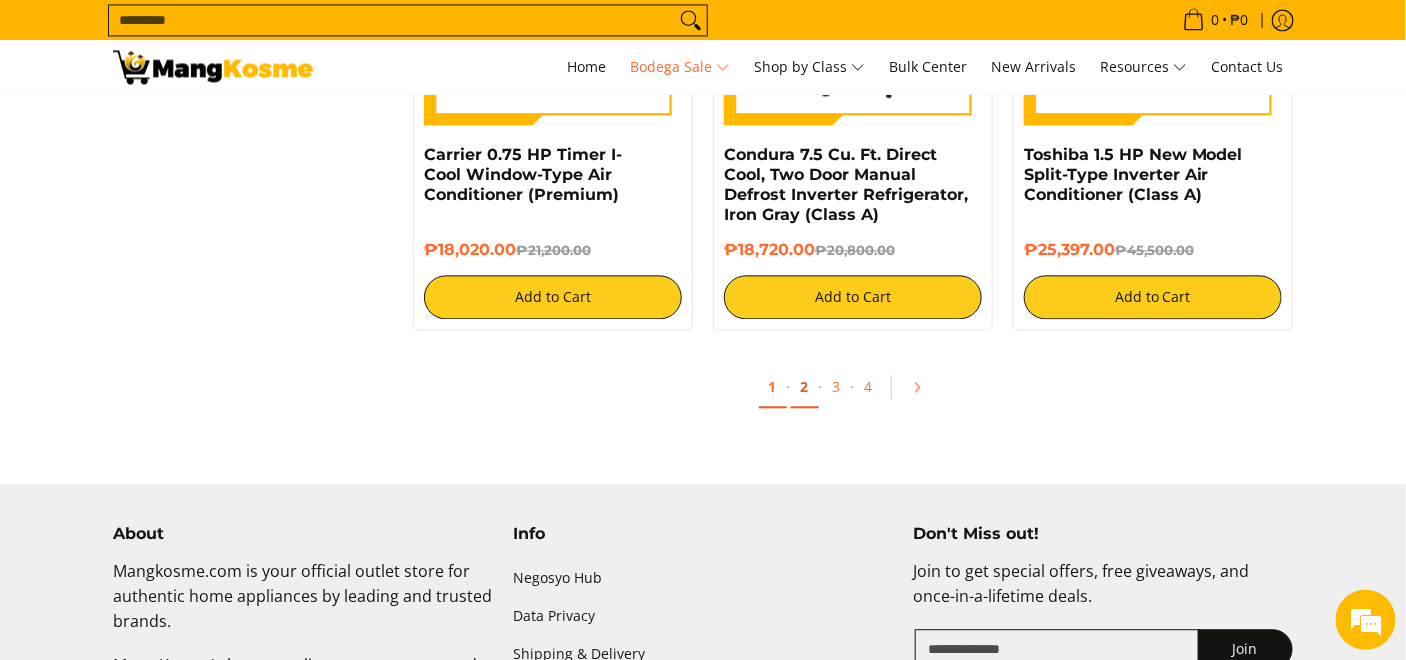 click on "2" at bounding box center [805, 387] 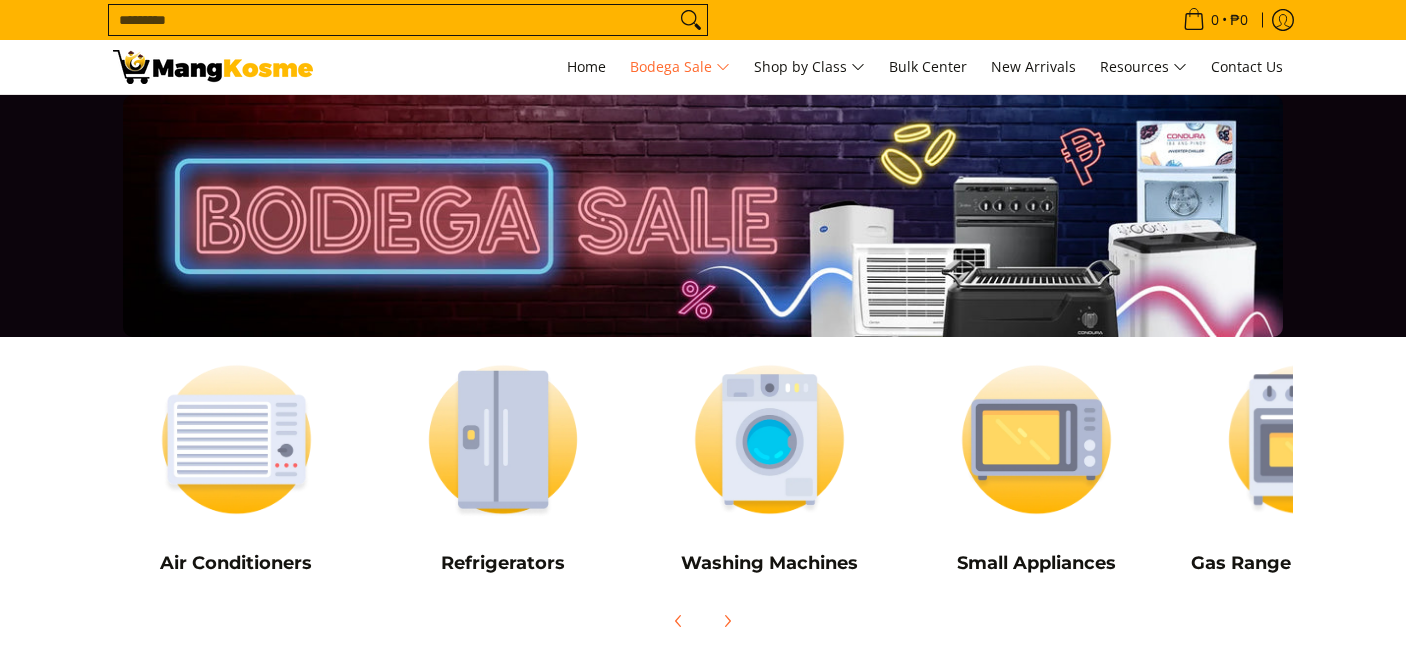 scroll, scrollTop: 124, scrollLeft: 0, axis: vertical 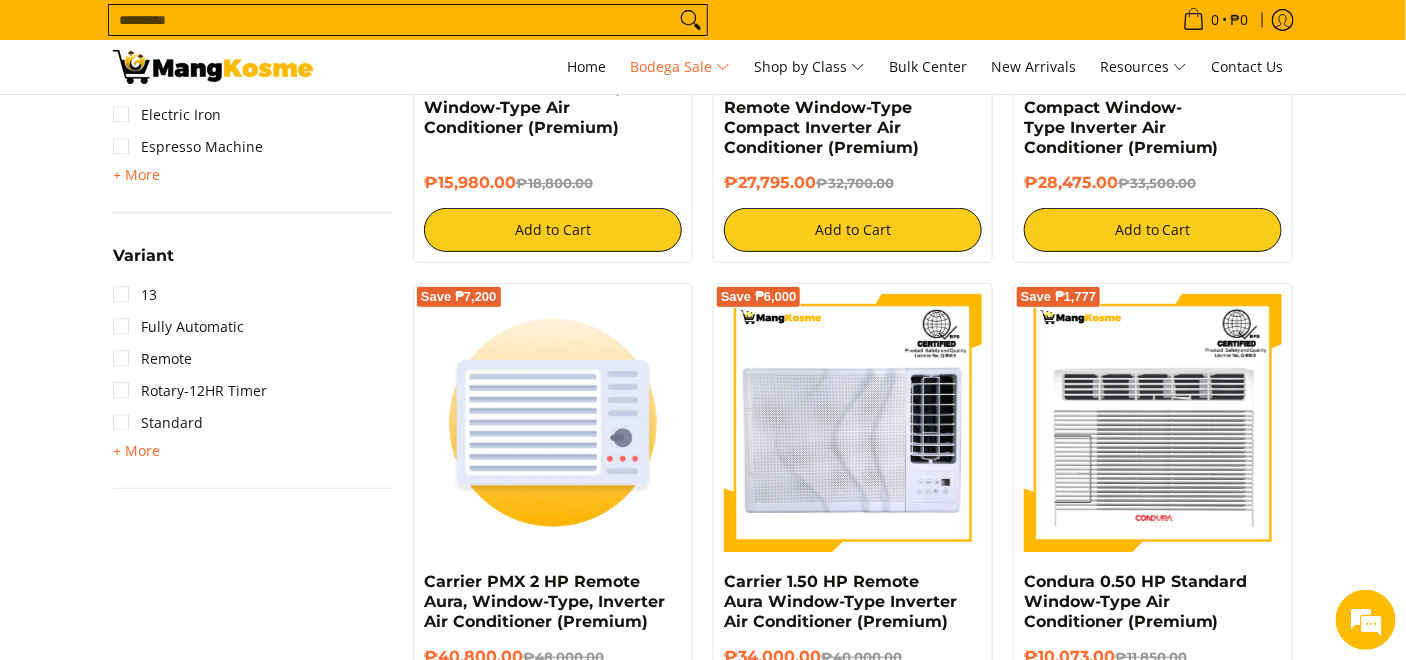 drag, startPoint x: 950, startPoint y: 412, endPoint x: 300, endPoint y: 569, distance: 668.692 